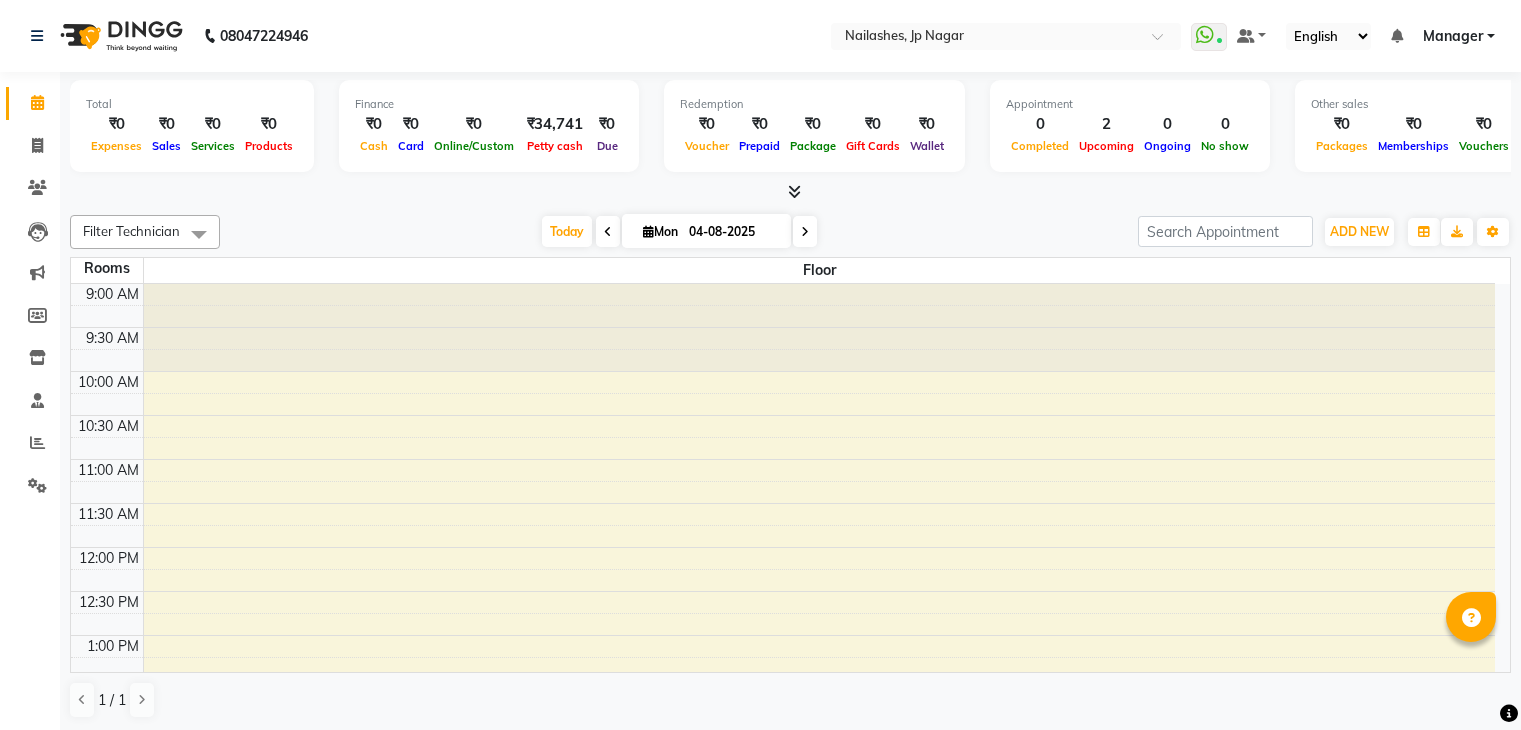 scroll, scrollTop: 0, scrollLeft: 0, axis: both 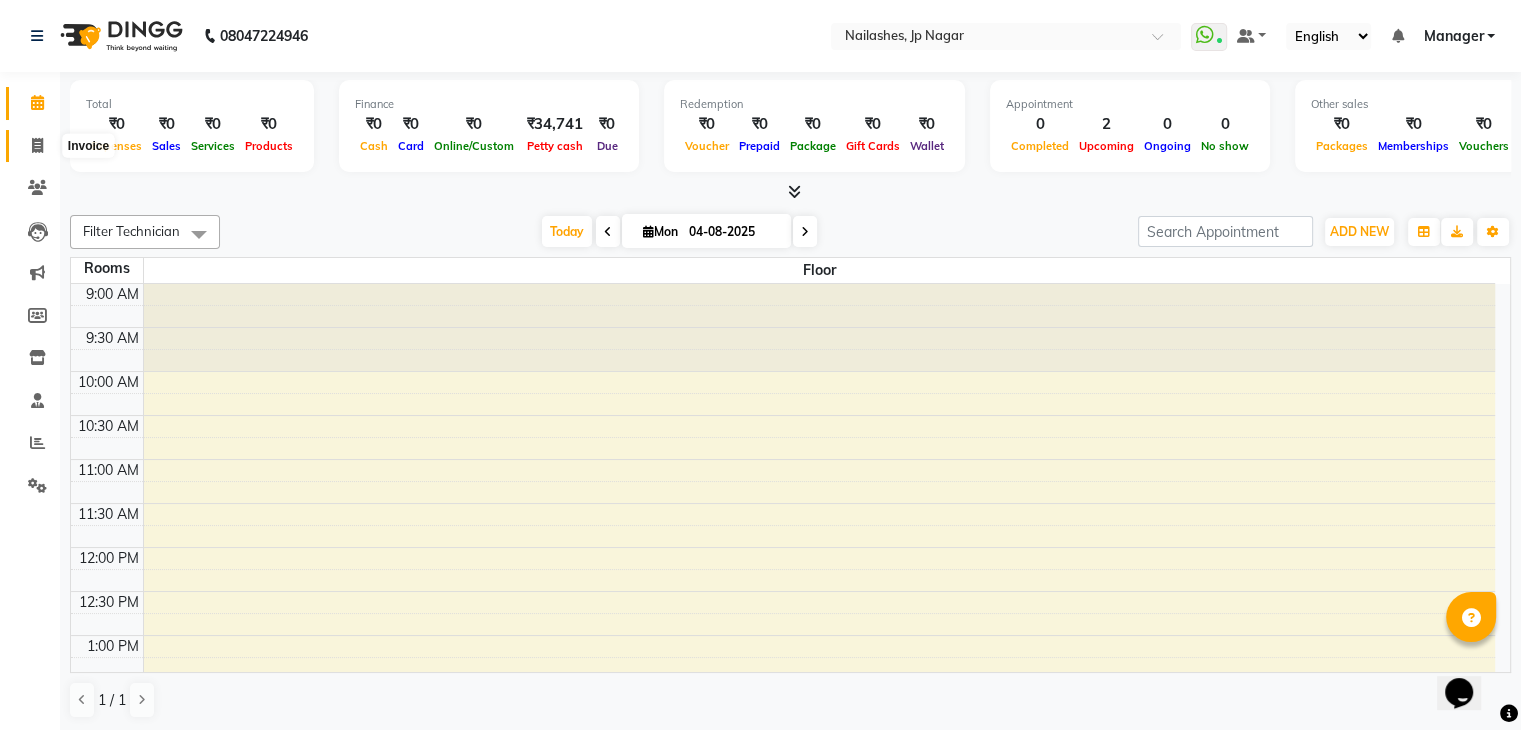 click 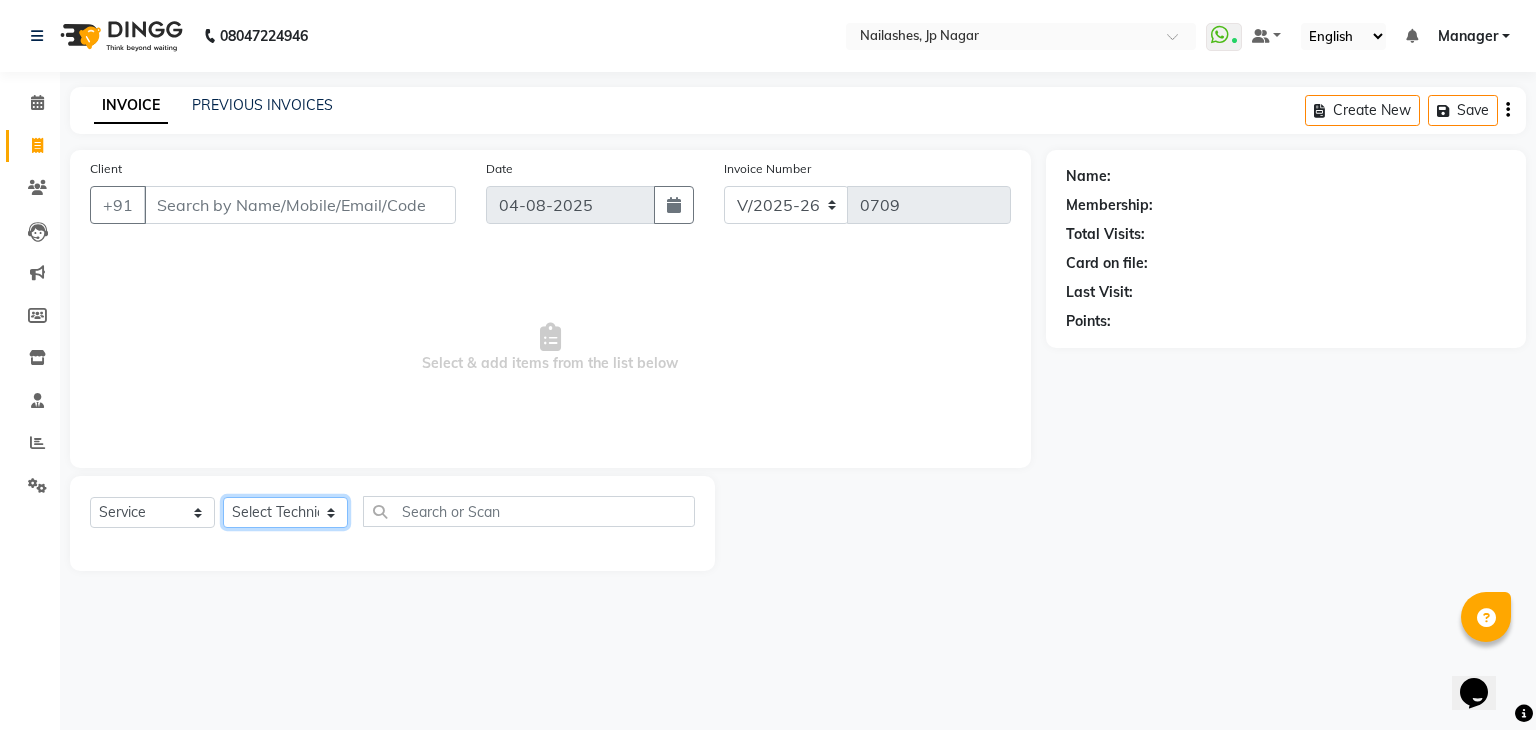 click on "Select Technician Bhupendra Manager Prince Rohit Sajan Salman Suma Suraj Vikas Vishal Lash Vishnu" 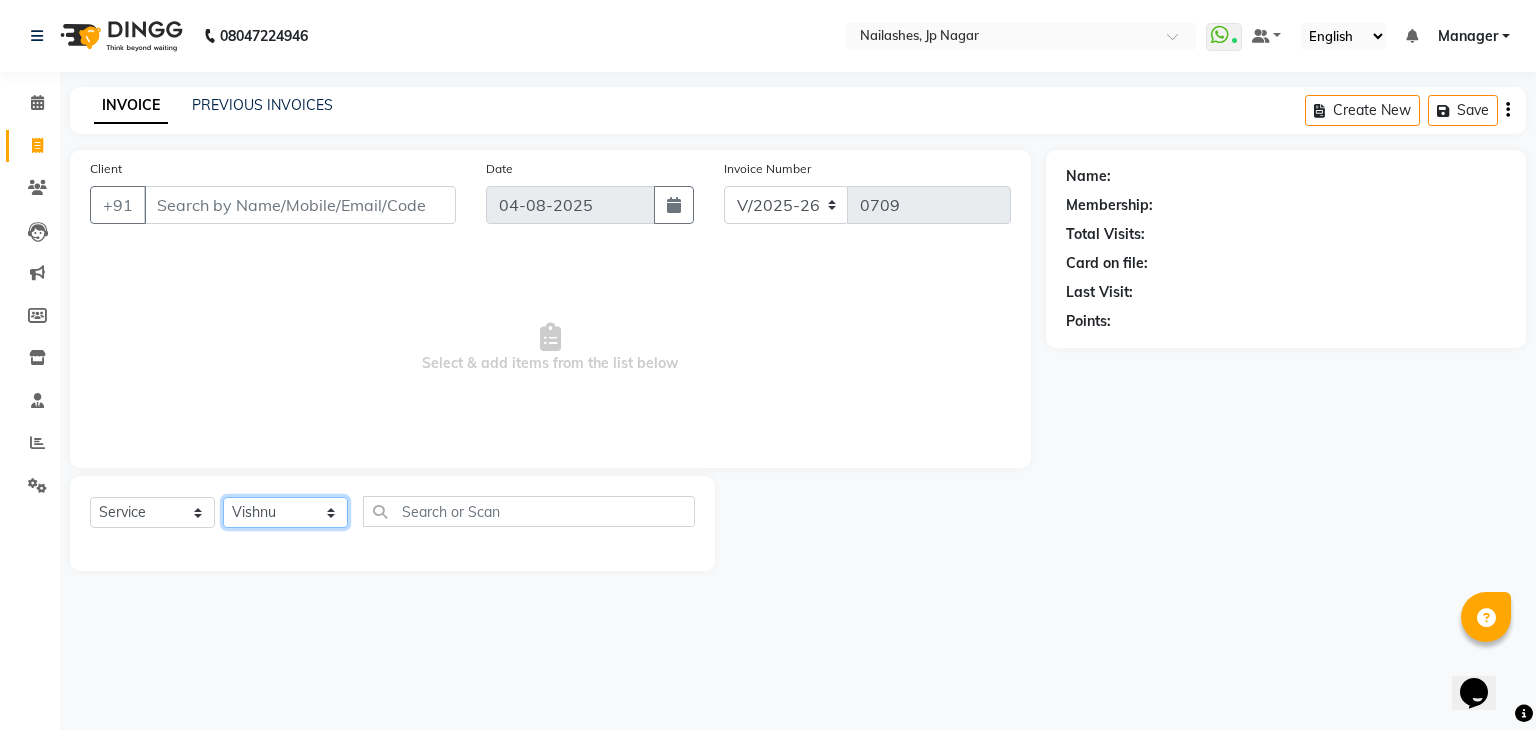 click on "Select Technician Bhupendra Manager Prince Rohit Sajan Salman Suma Suraj Vikas Vishal Lash Vishnu" 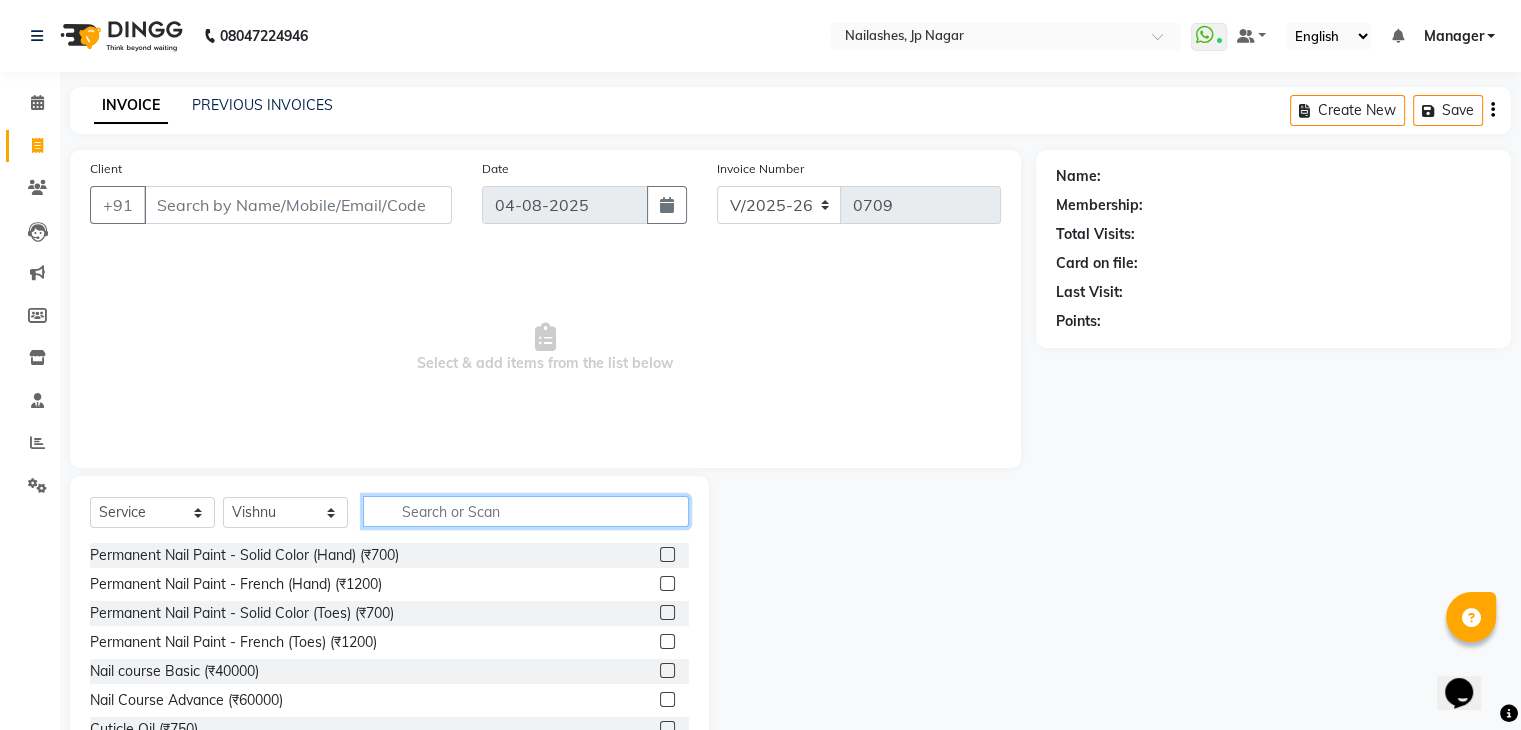click 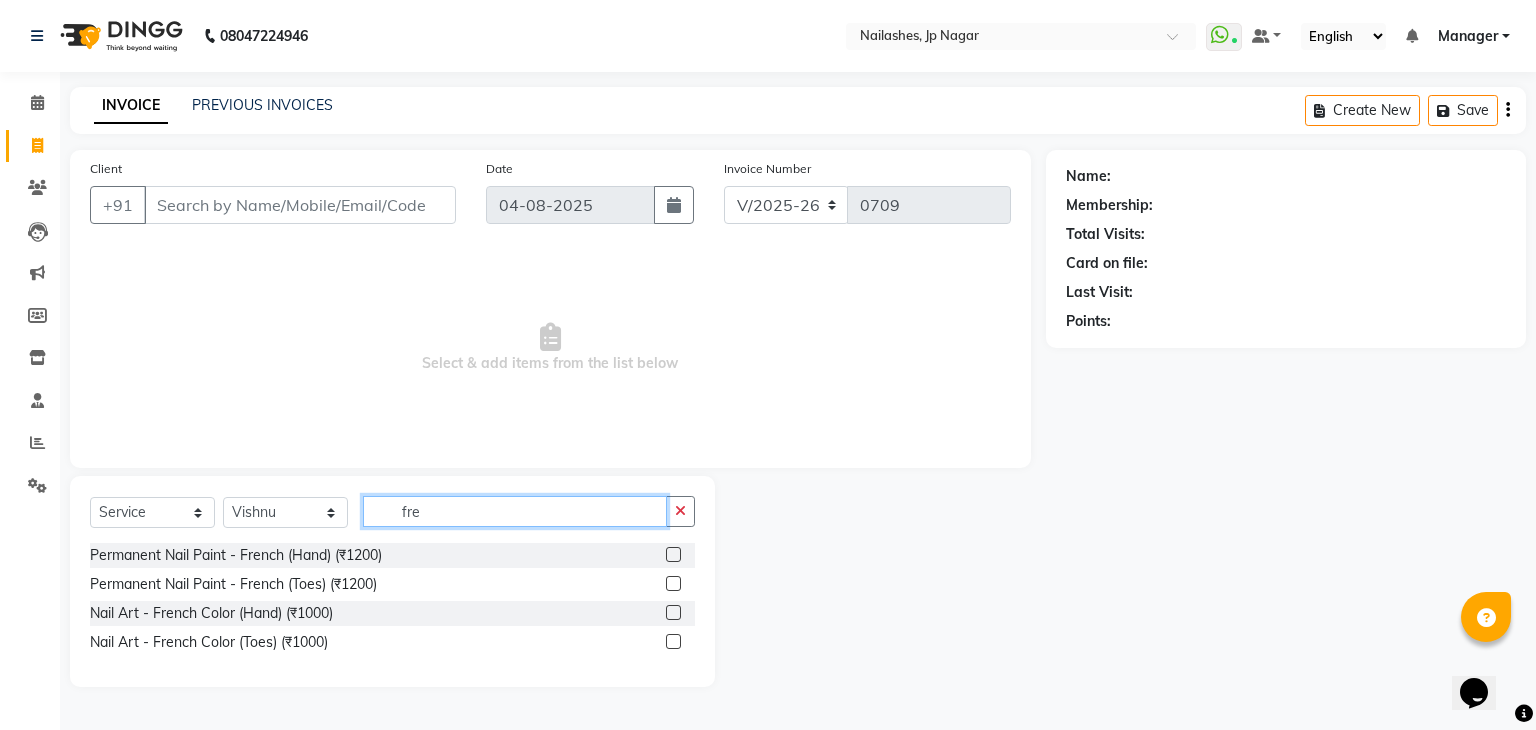 type on "fre" 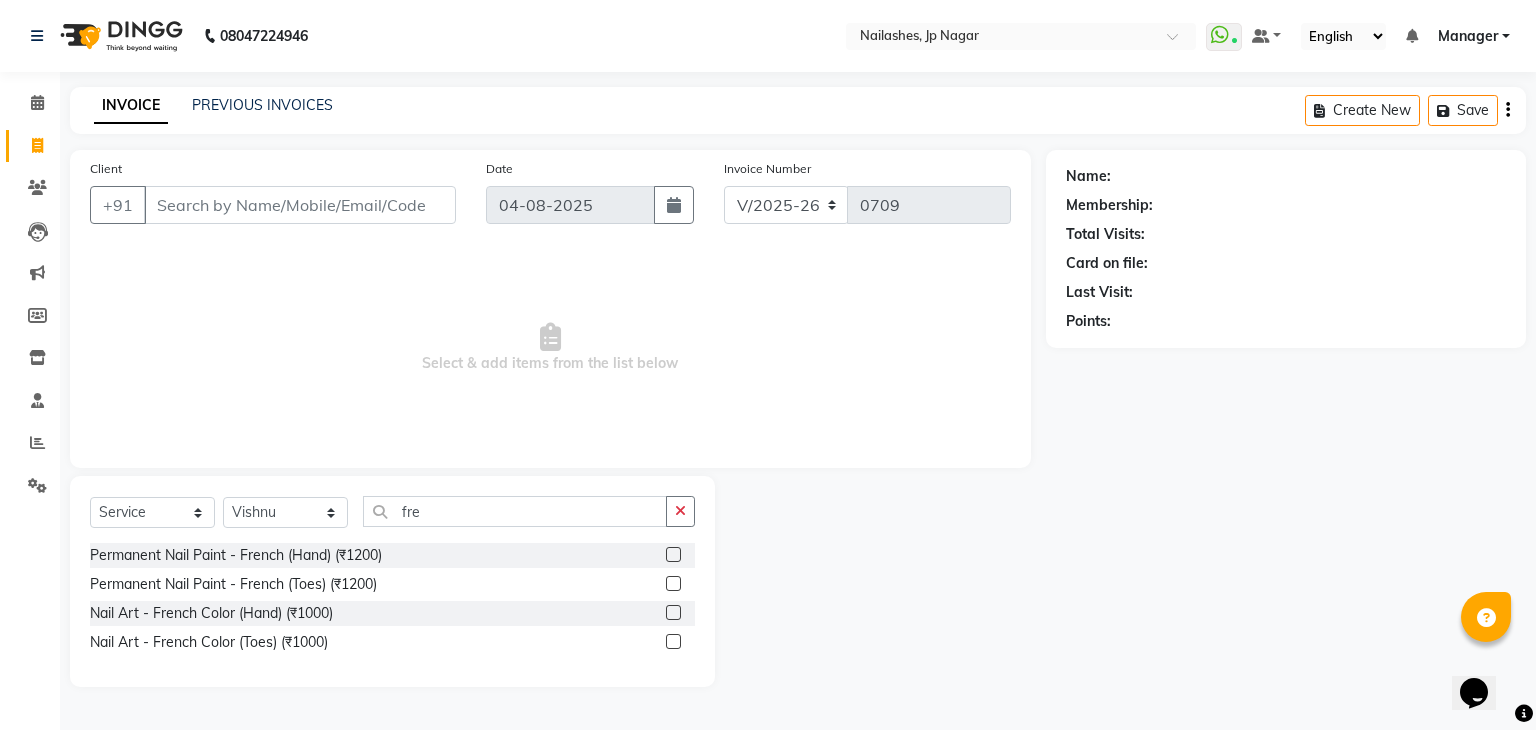 click 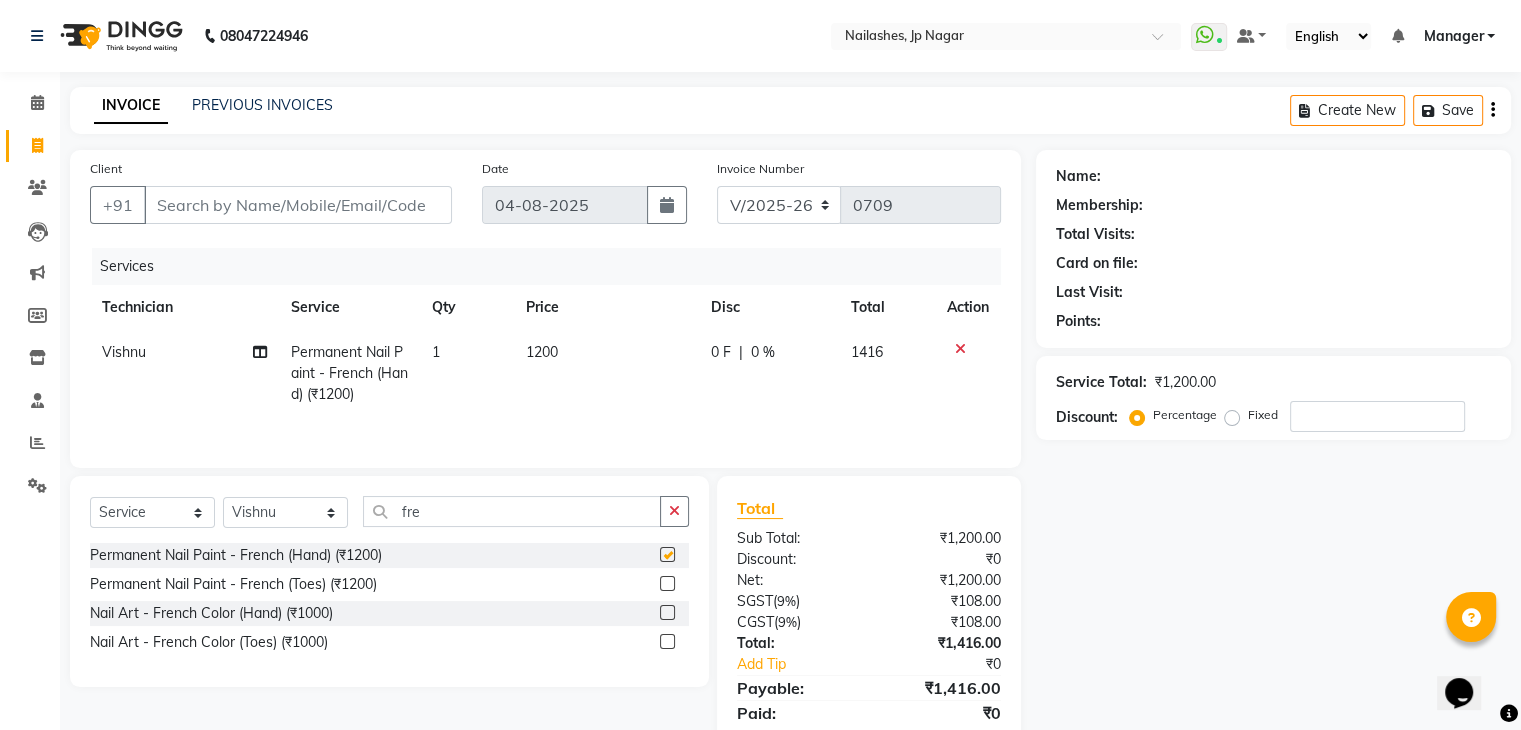 checkbox on "false" 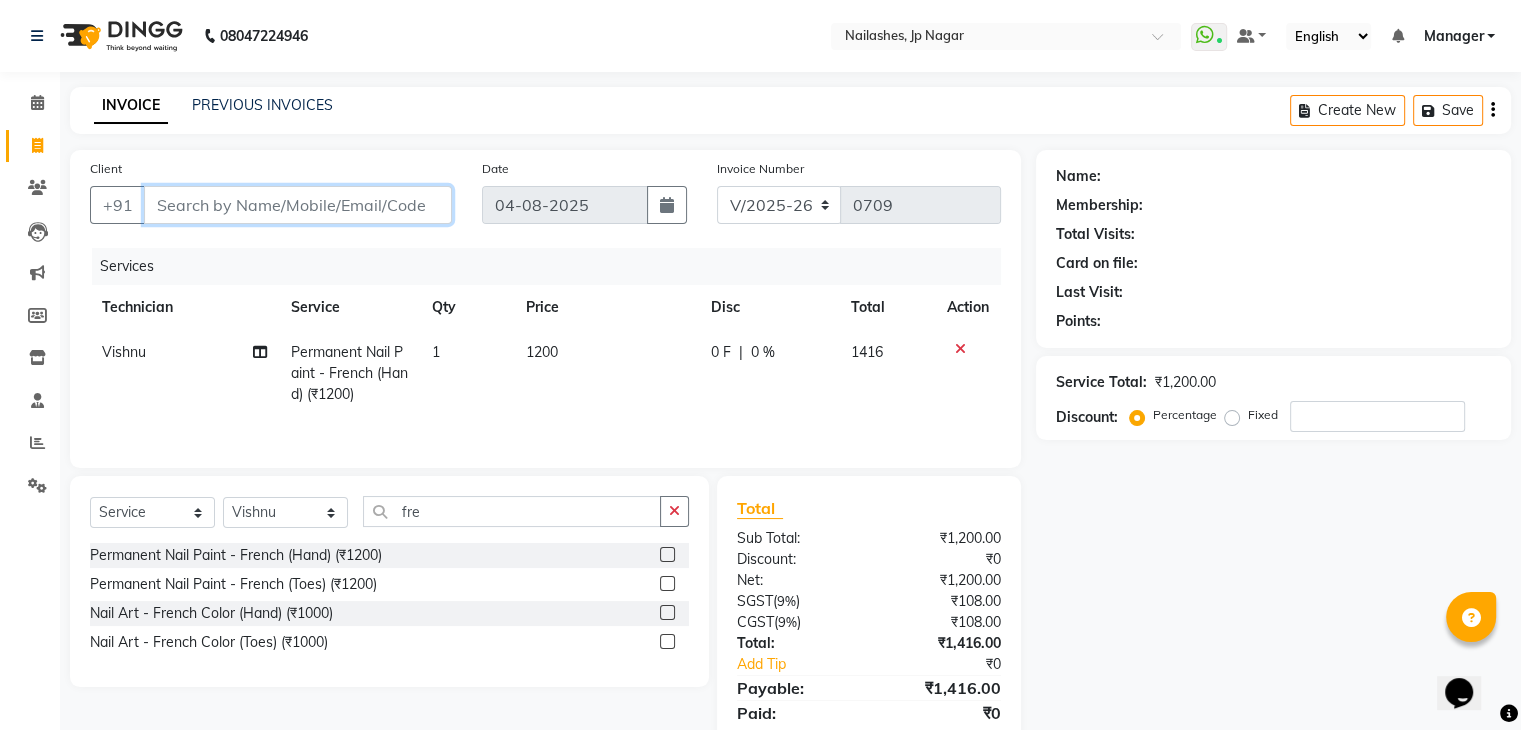 click on "Client" at bounding box center (298, 205) 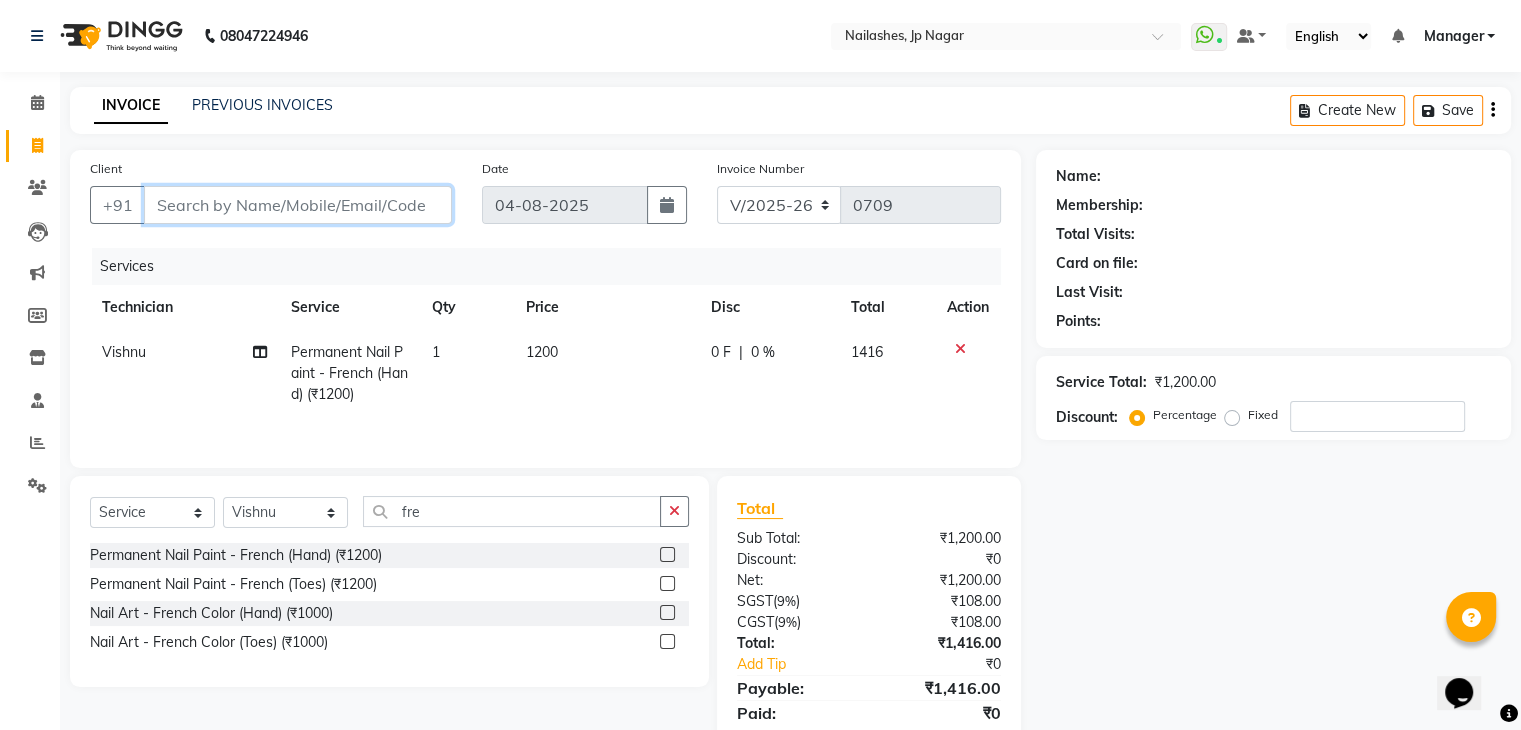 type on "9" 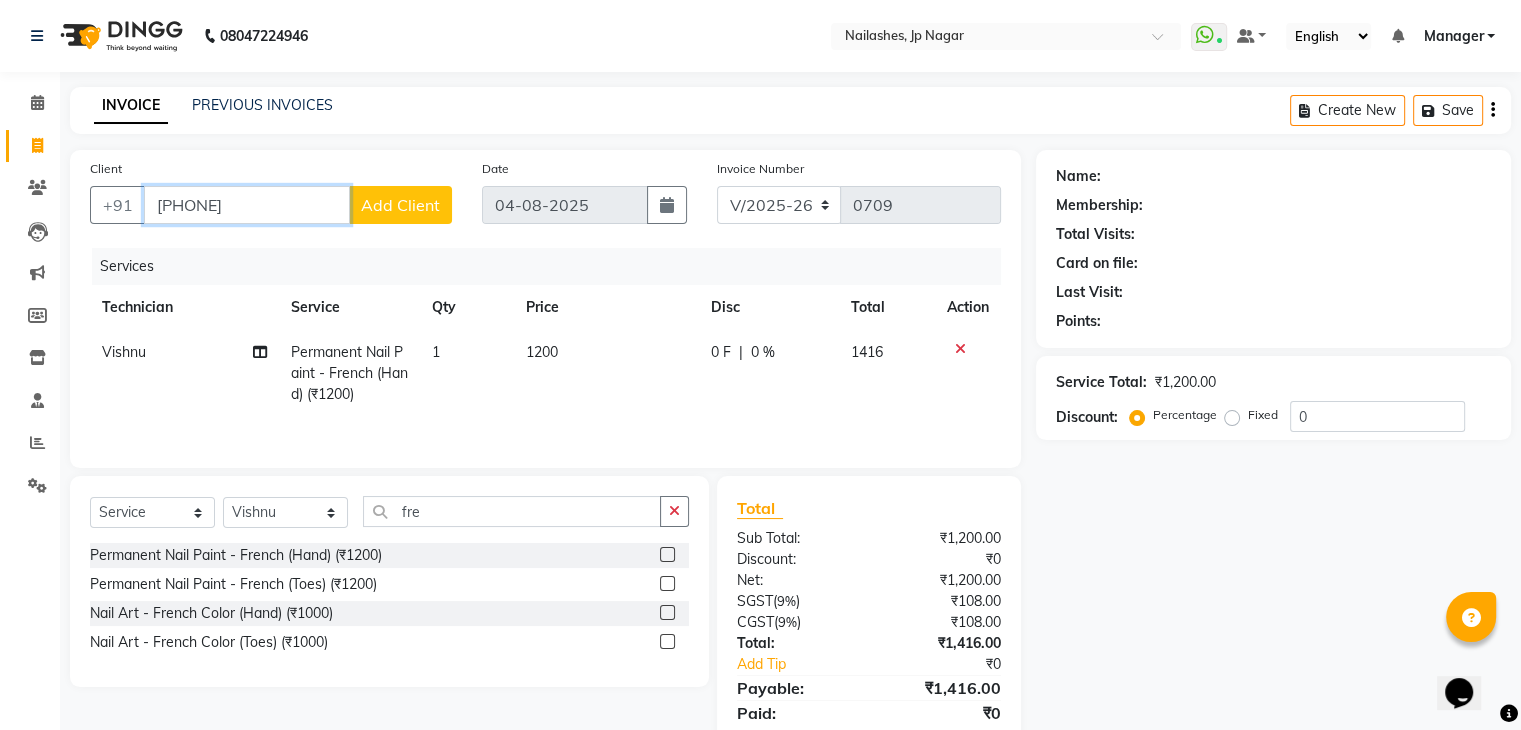 type on "[PHONE]" 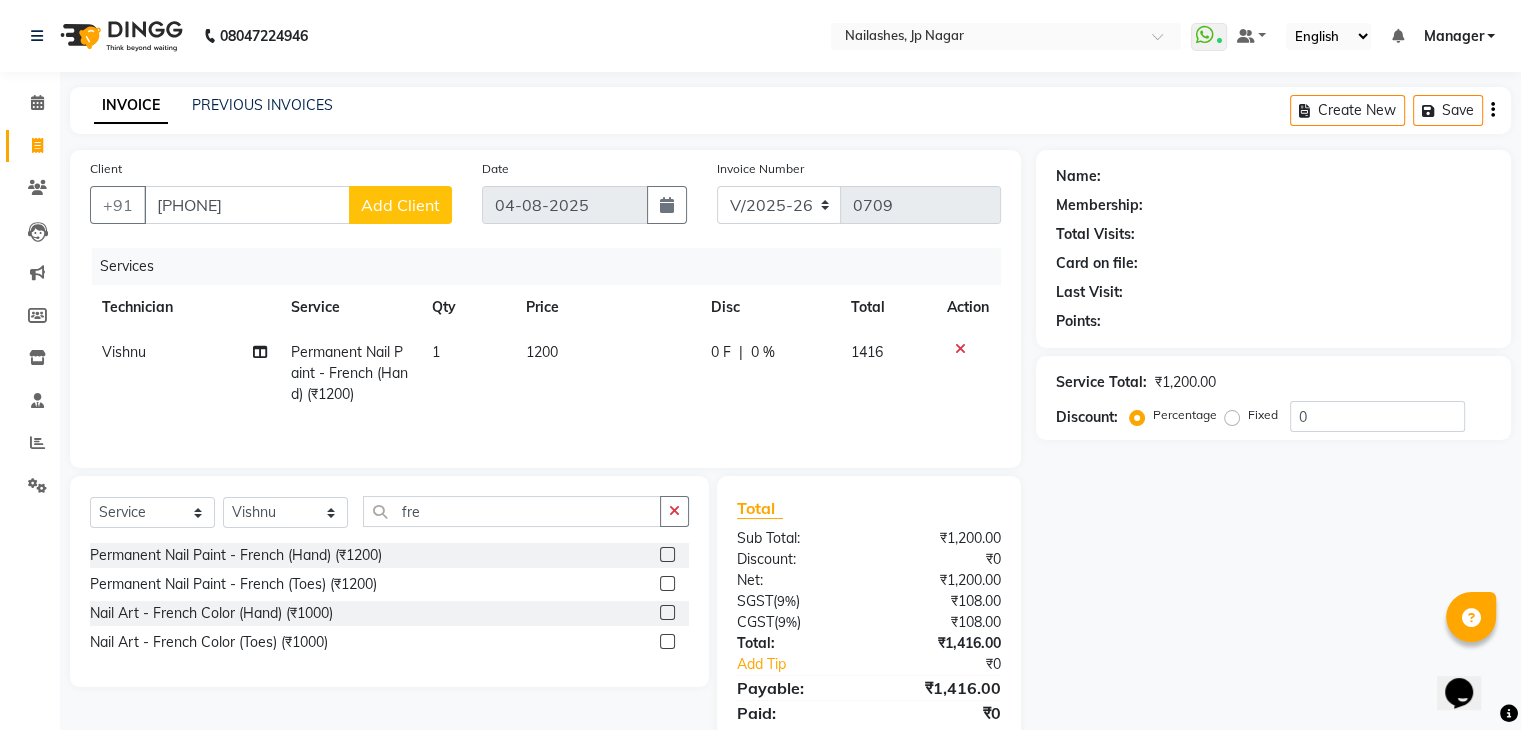 click on "Add Client" 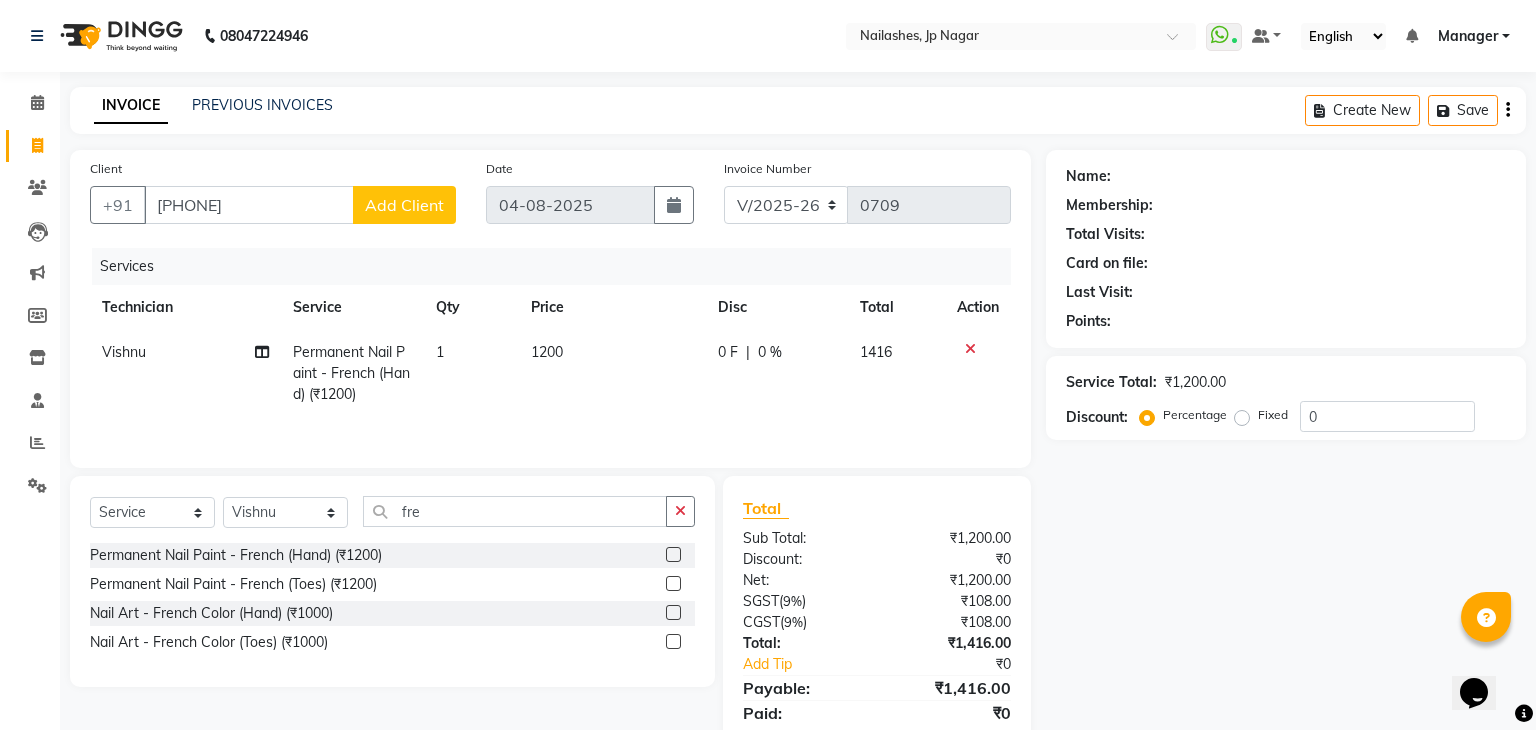 select on "21" 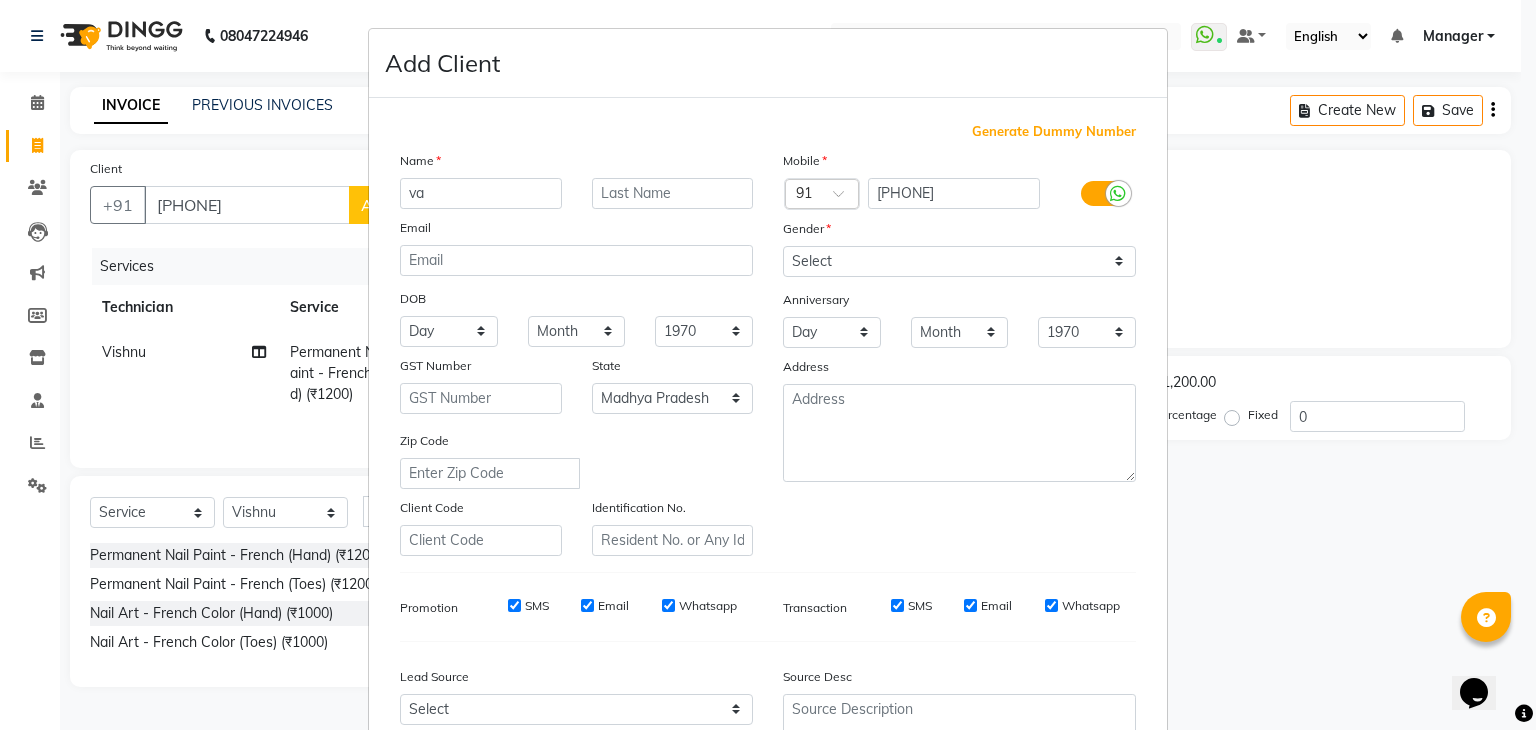 type on "v" 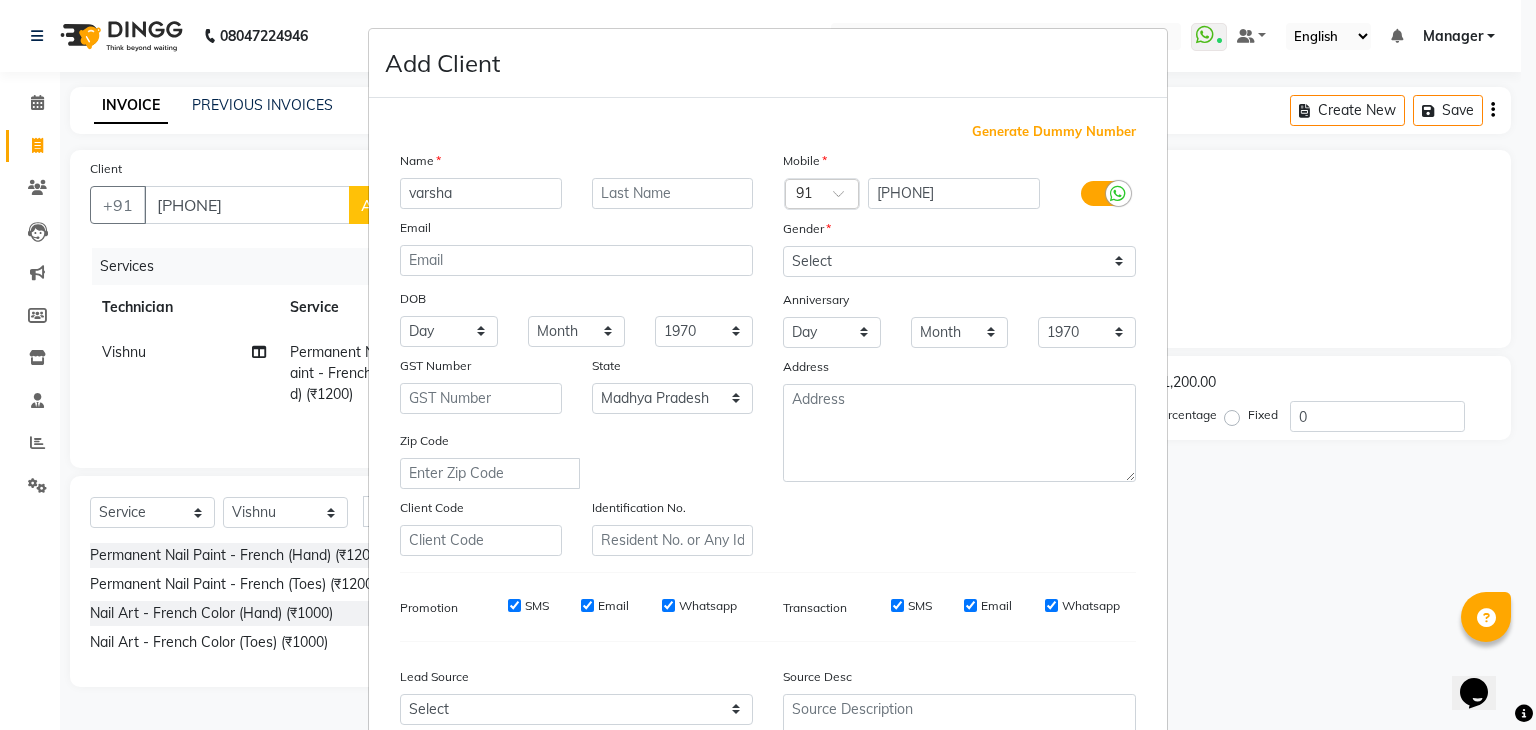 type on "varsha" 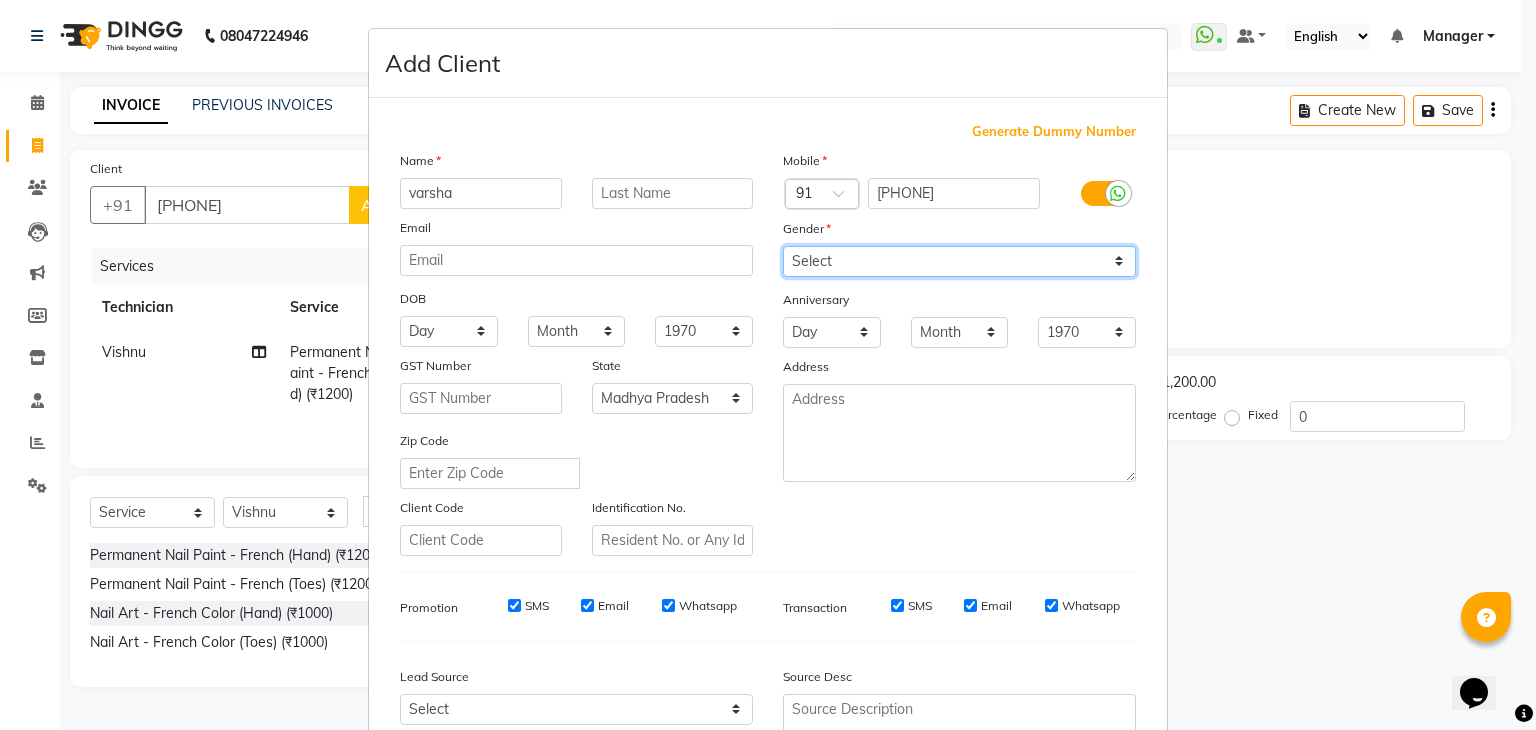 click on "Select Male Female Other Prefer Not To Say" at bounding box center [959, 261] 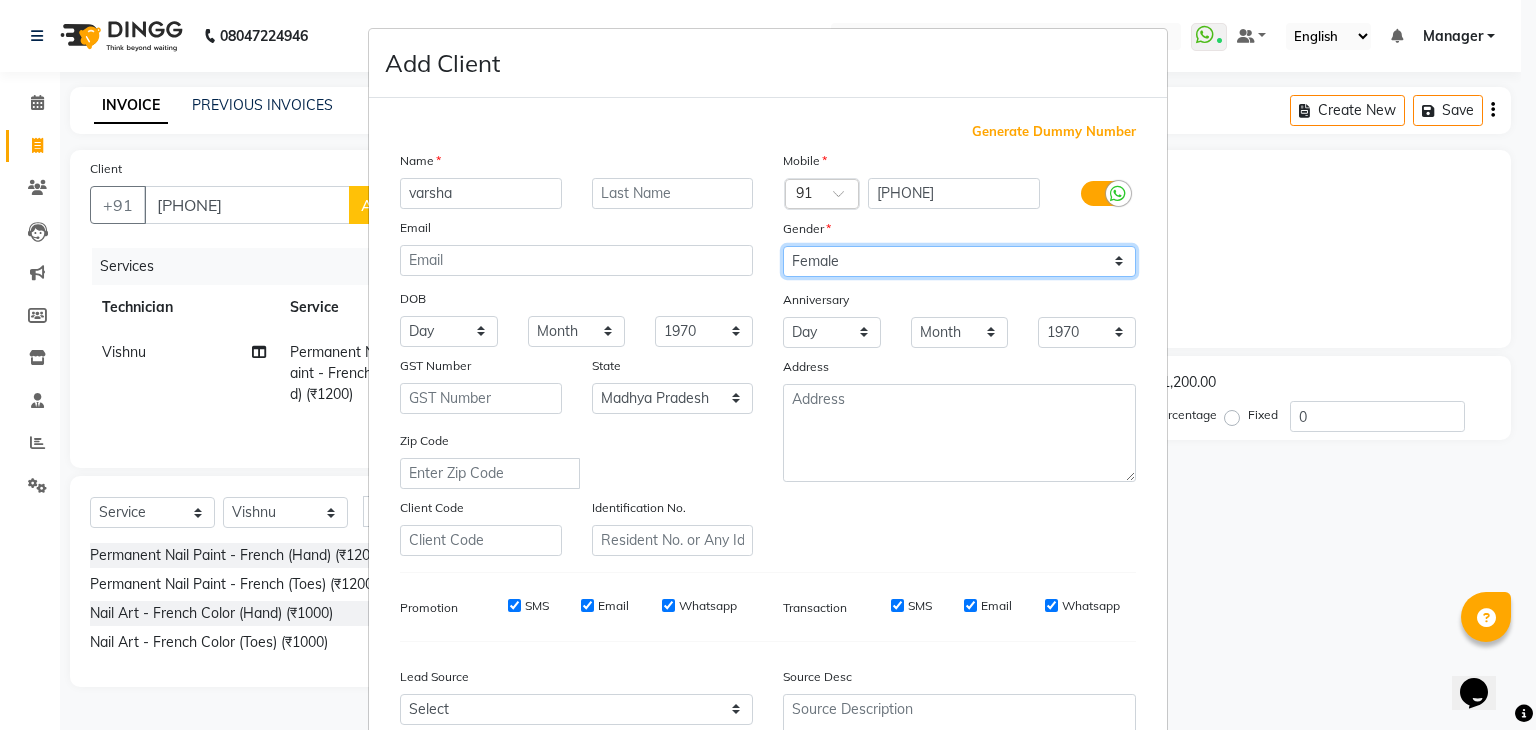 click on "Select Male Female Other Prefer Not To Say" at bounding box center (959, 261) 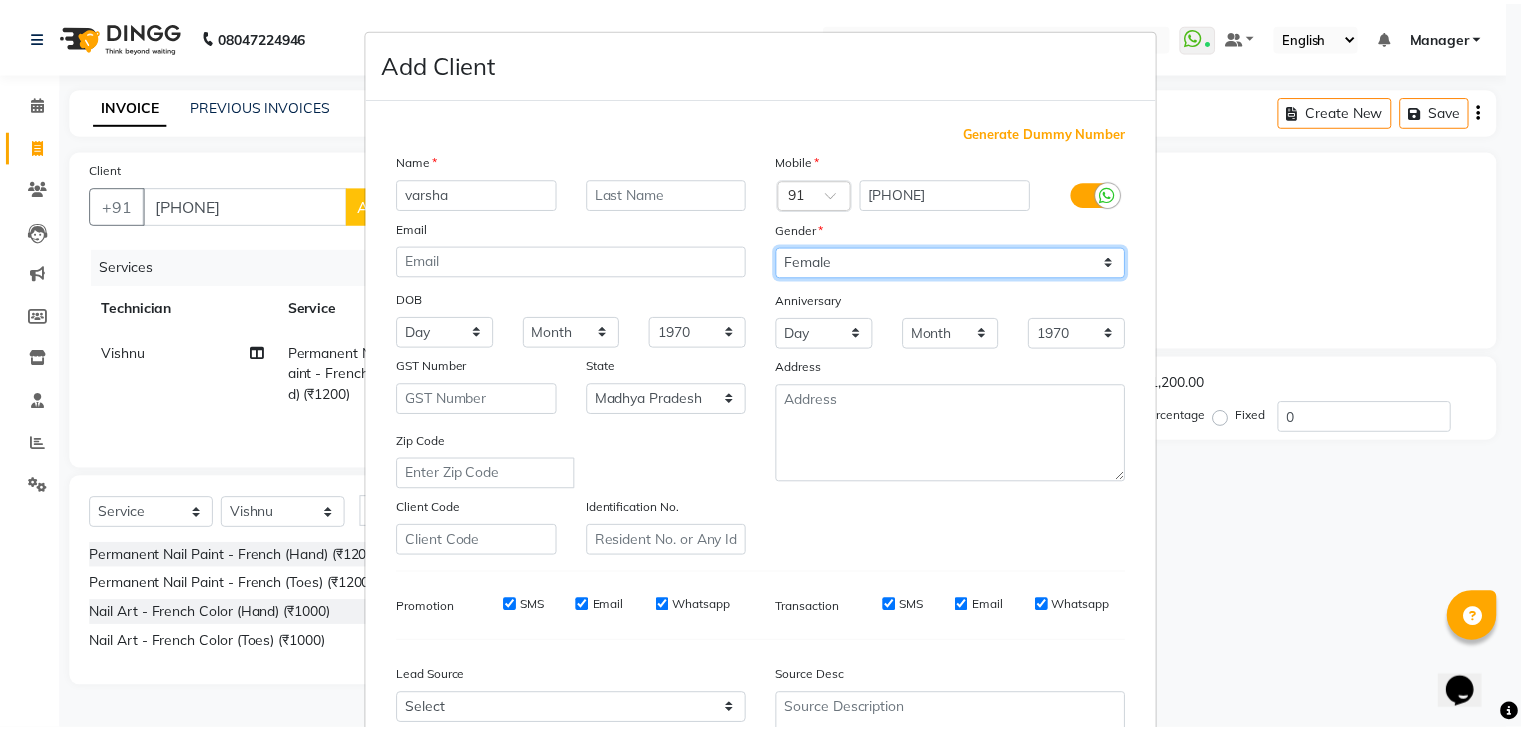 scroll, scrollTop: 203, scrollLeft: 0, axis: vertical 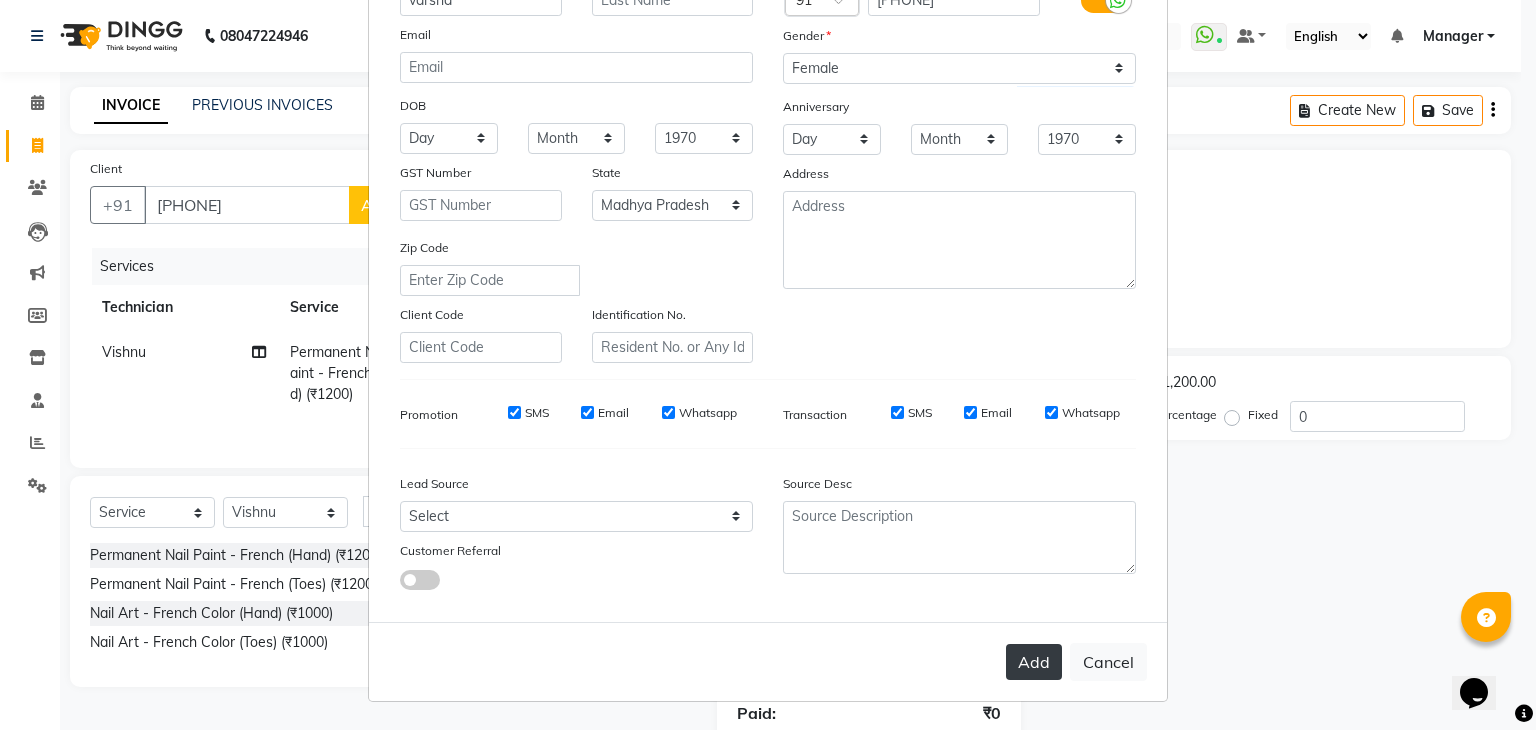 click on "Add" at bounding box center (1034, 662) 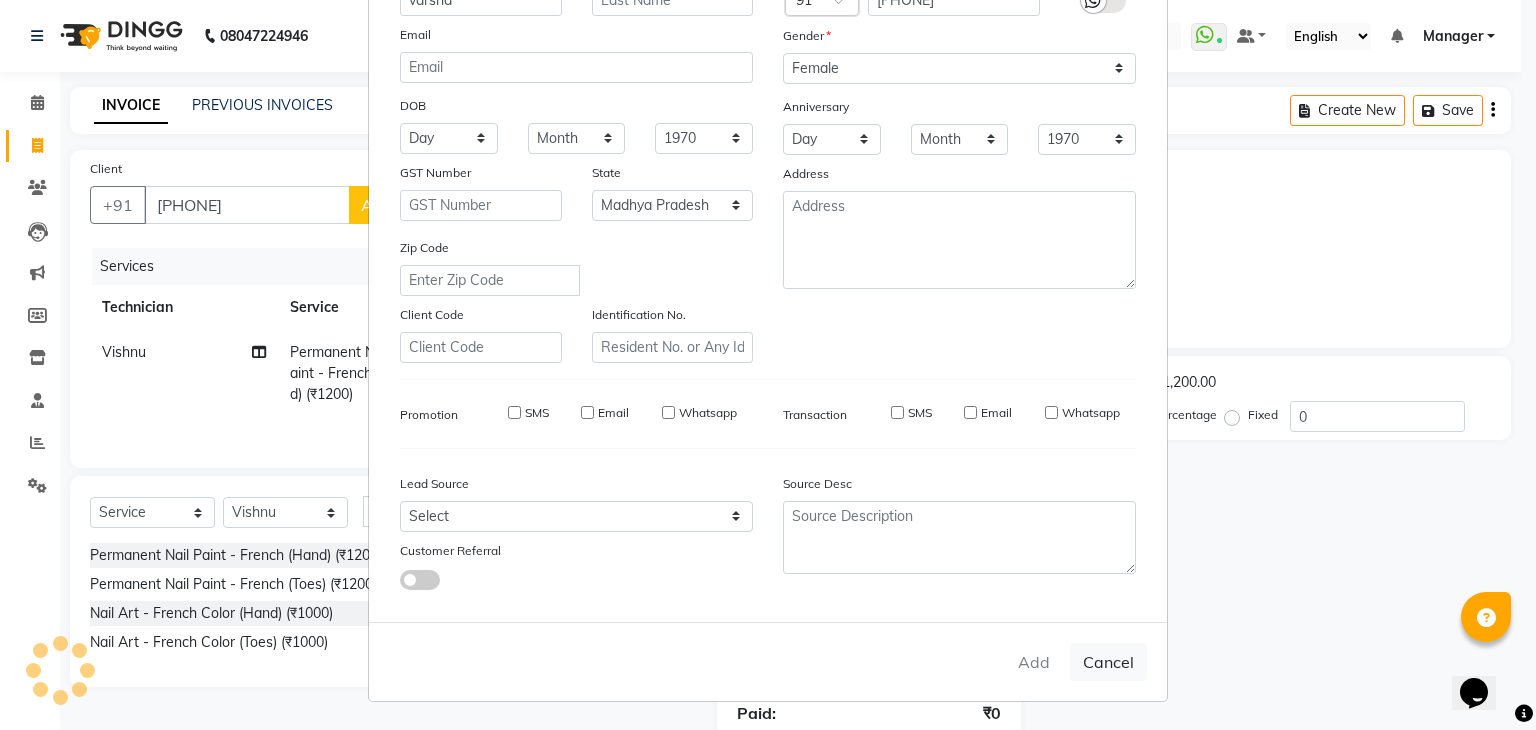 type on "97******35" 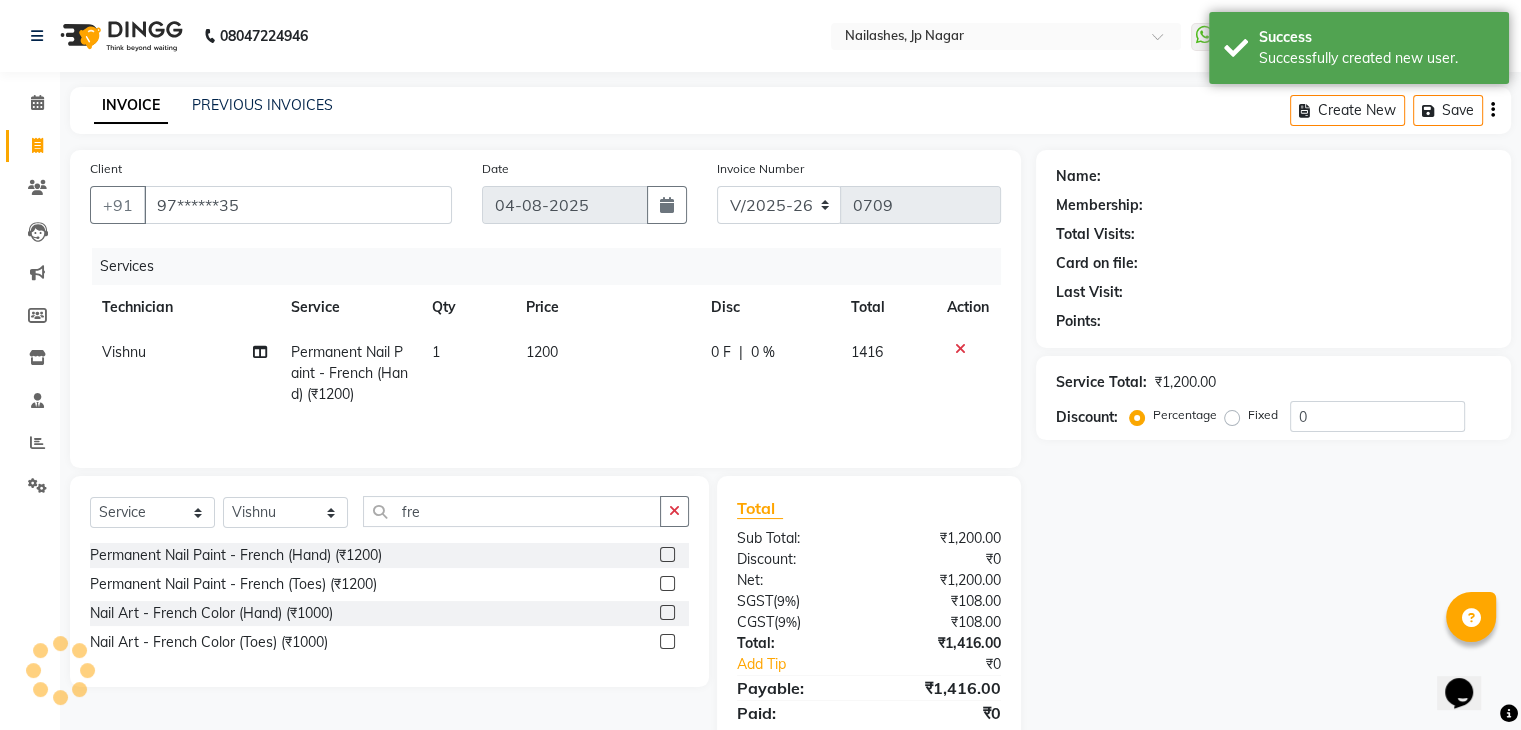select on "1: Object" 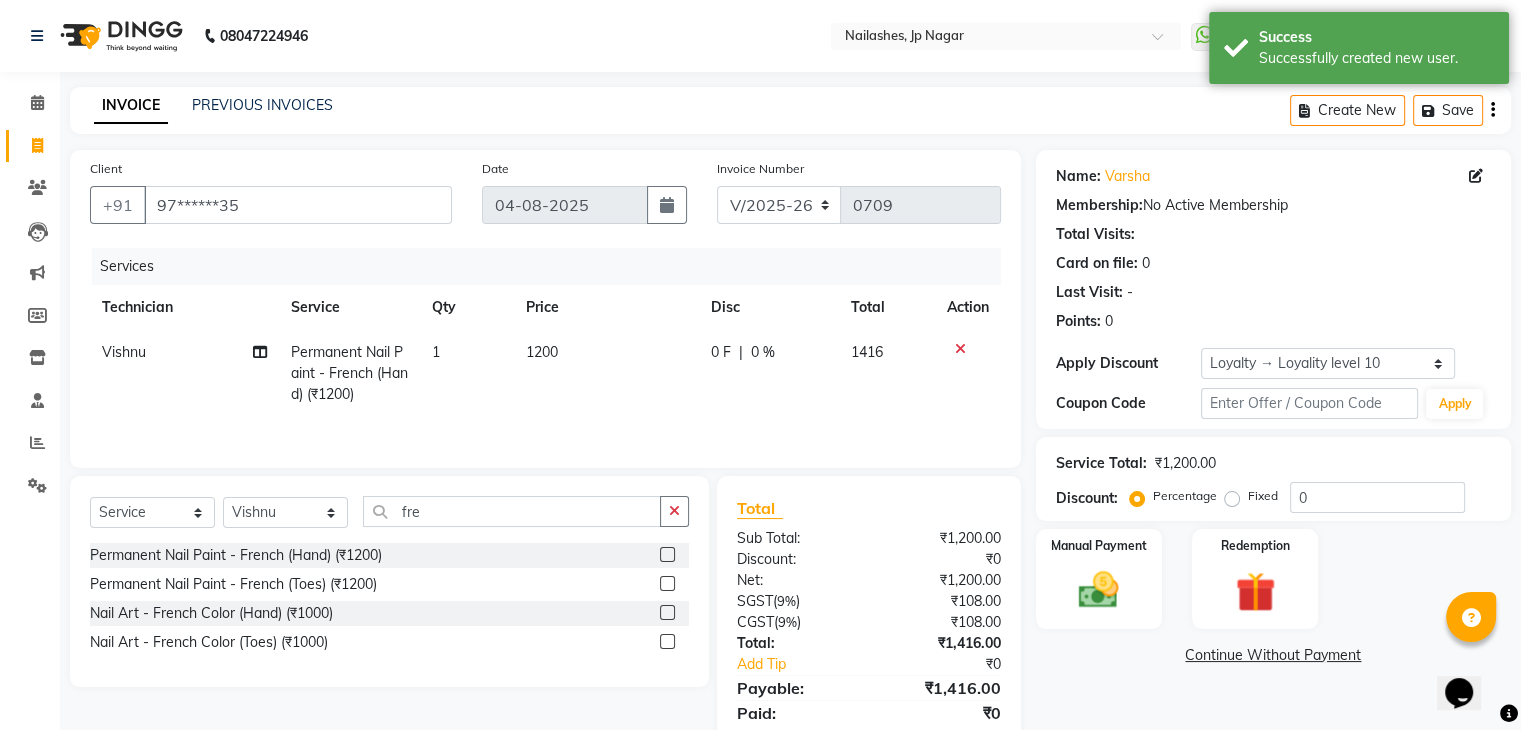 scroll, scrollTop: 71, scrollLeft: 0, axis: vertical 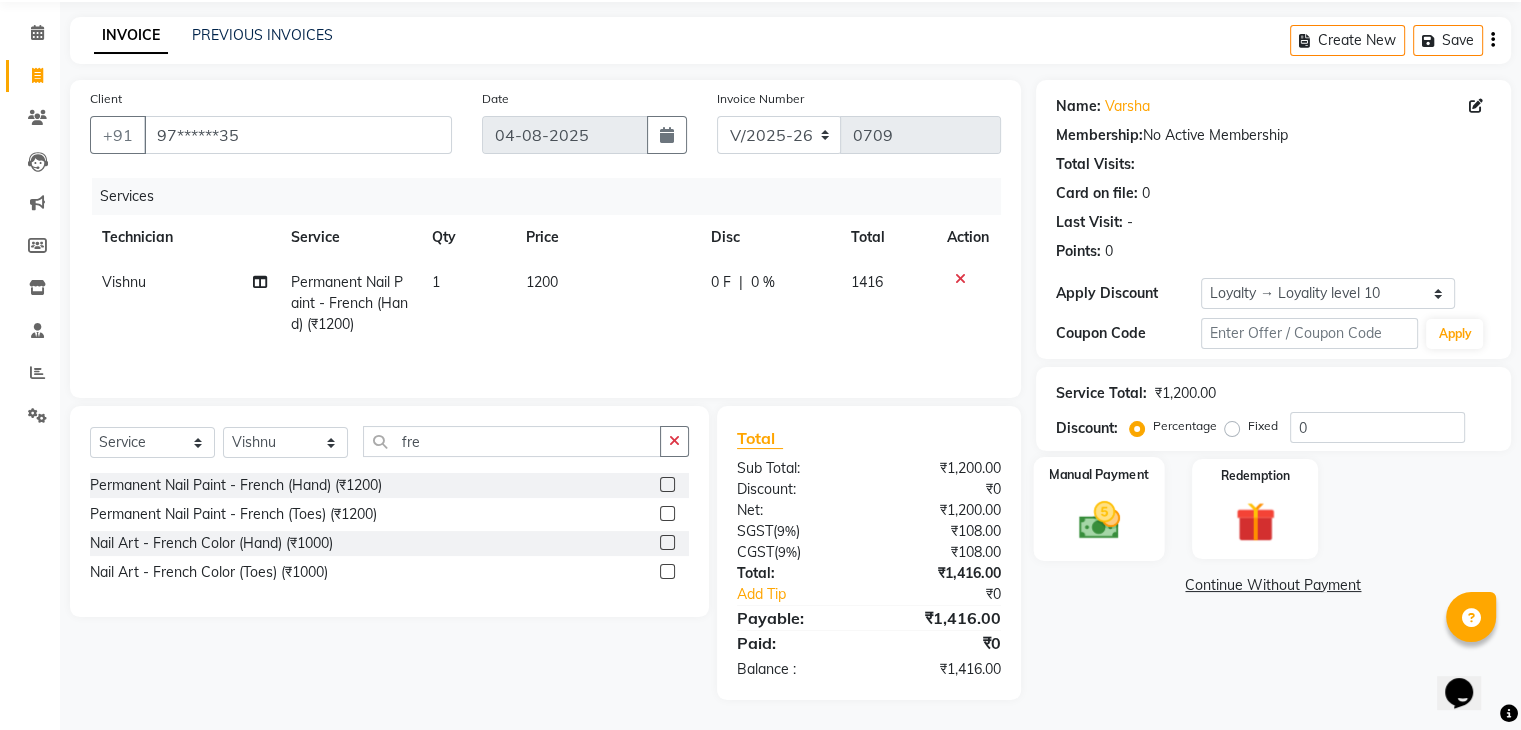 click 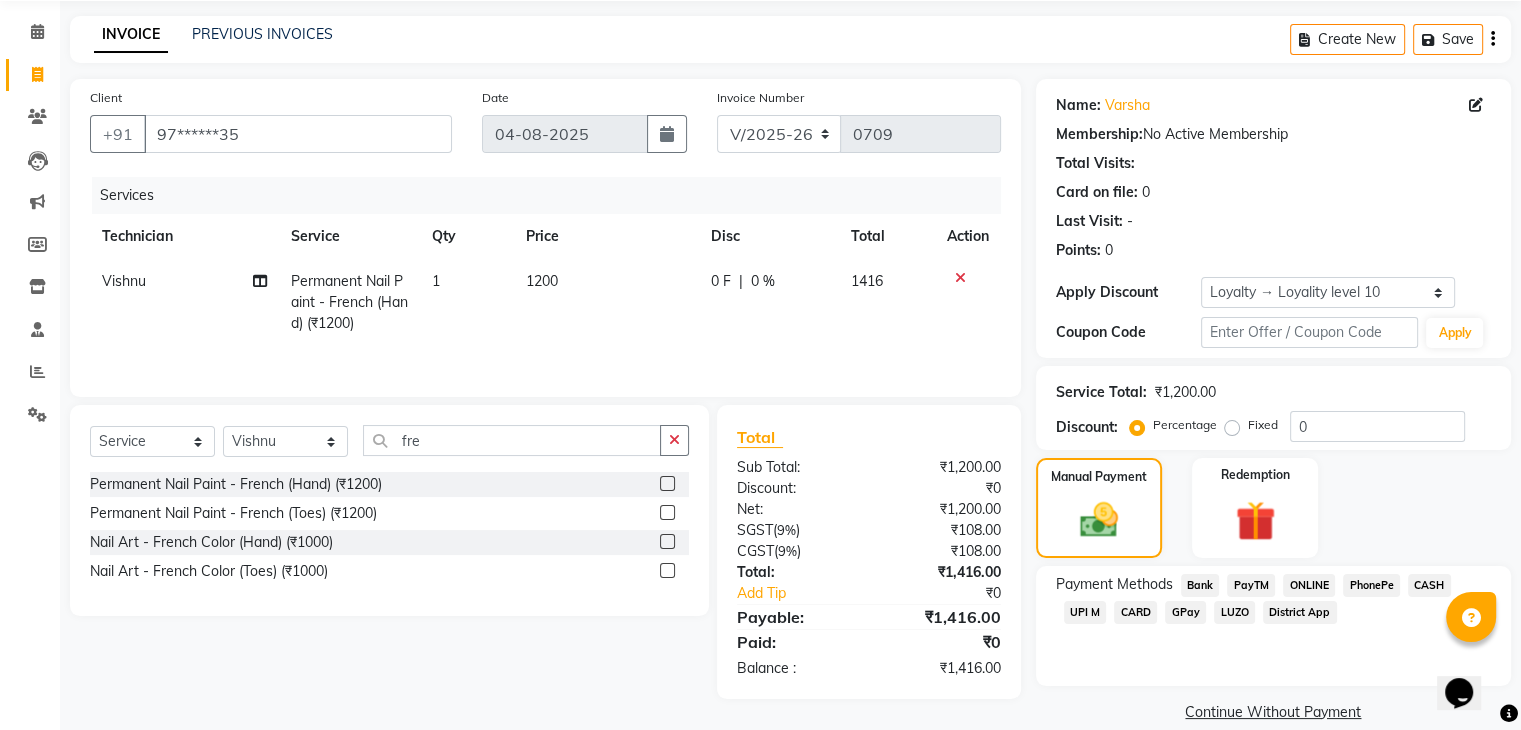 click on "UPI M" 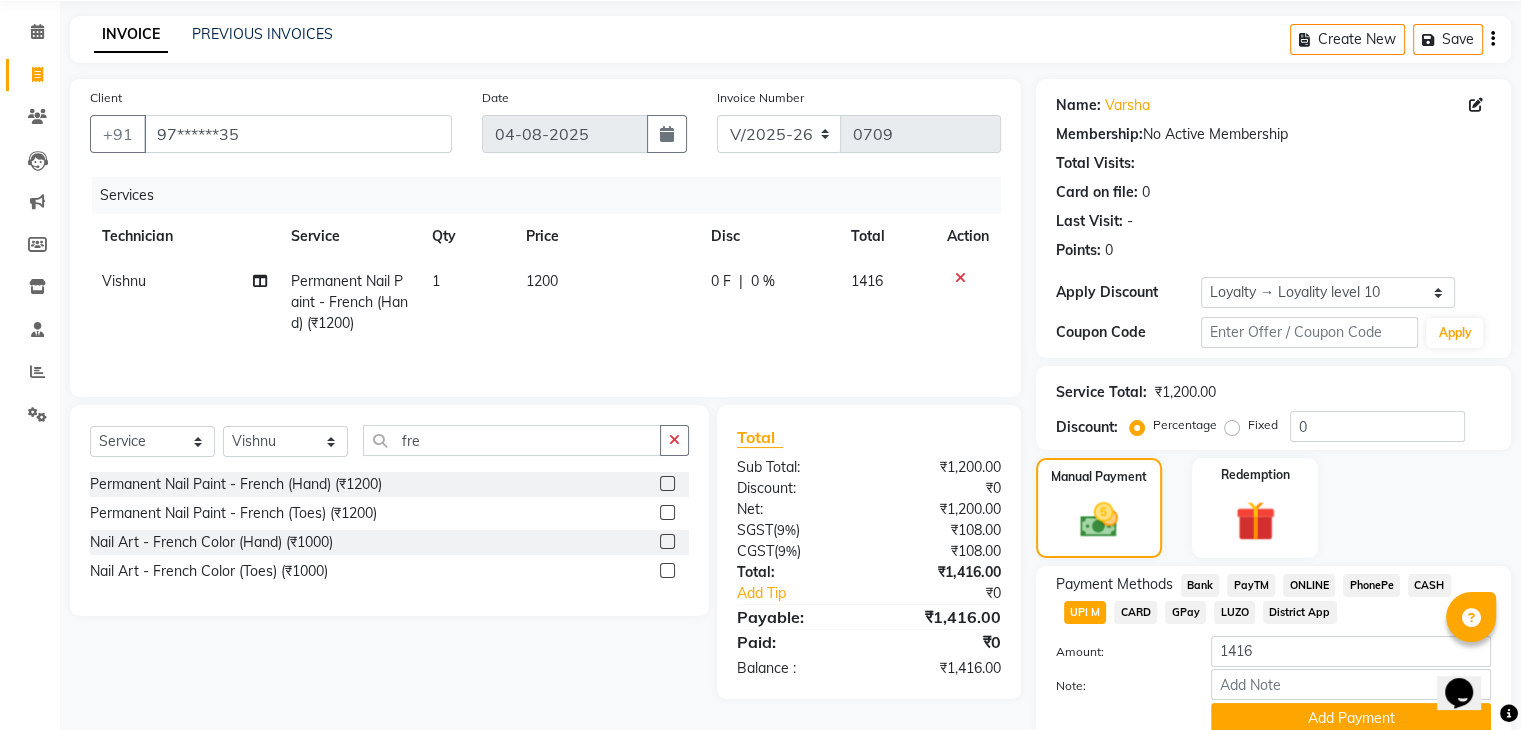 scroll, scrollTop: 156, scrollLeft: 0, axis: vertical 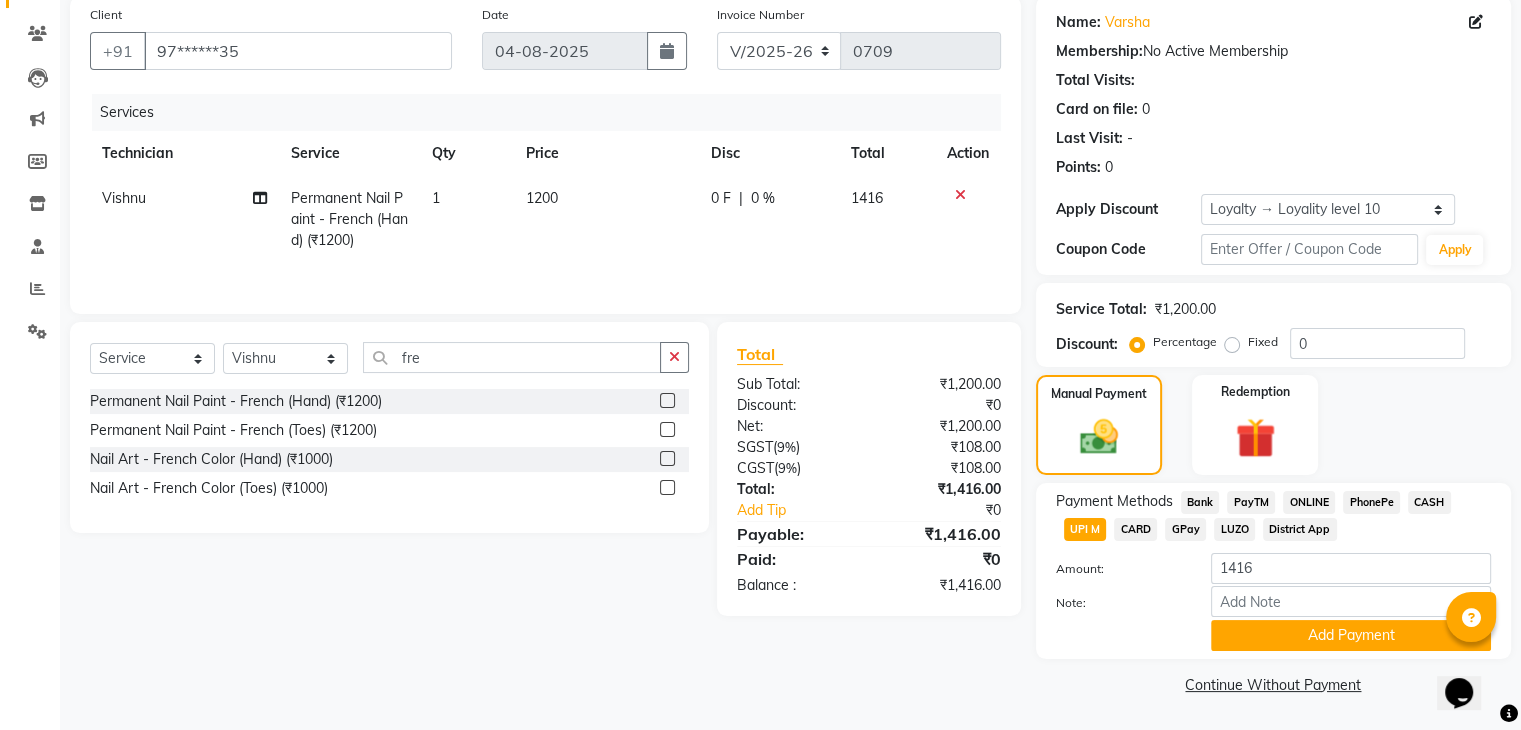 click on "Add Payment" 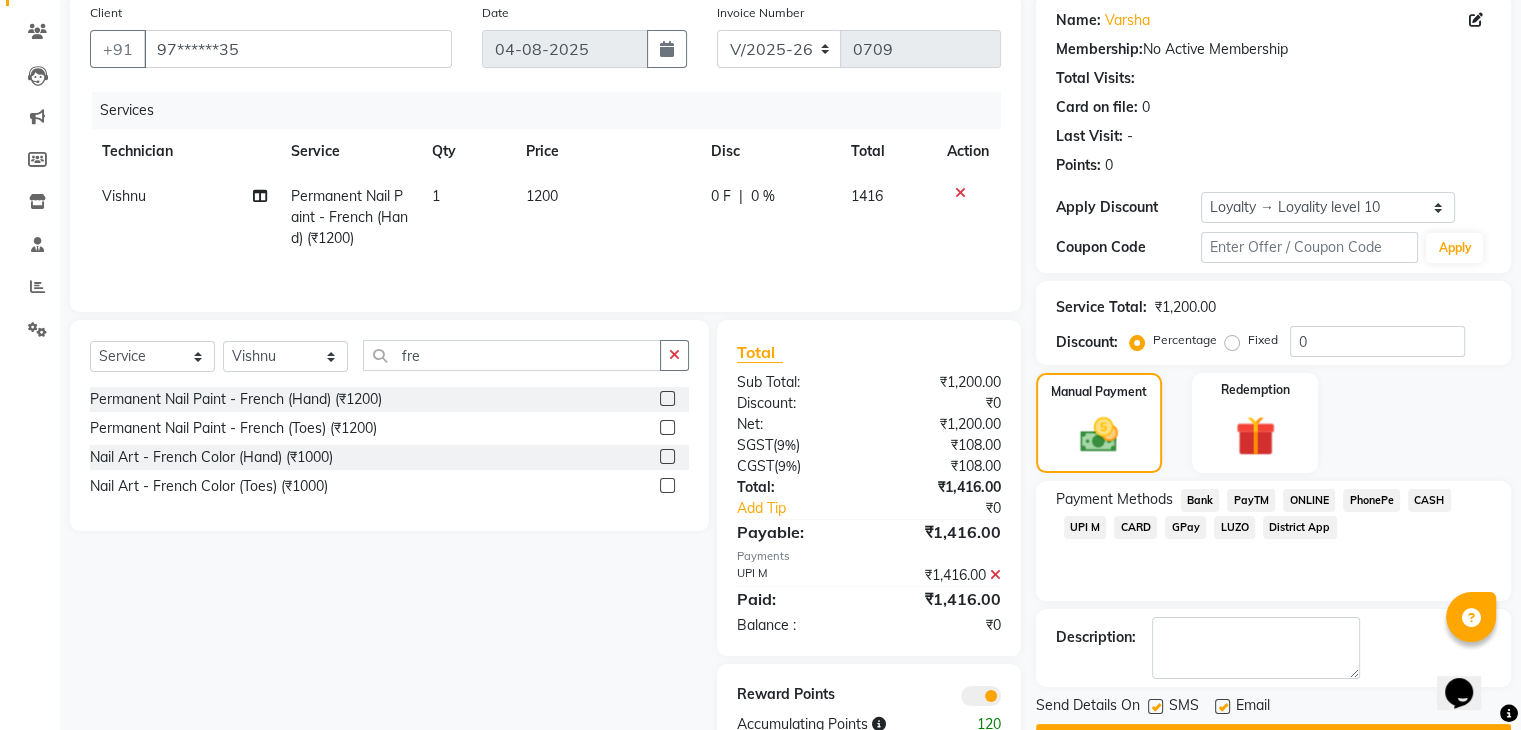 scroll, scrollTop: 213, scrollLeft: 0, axis: vertical 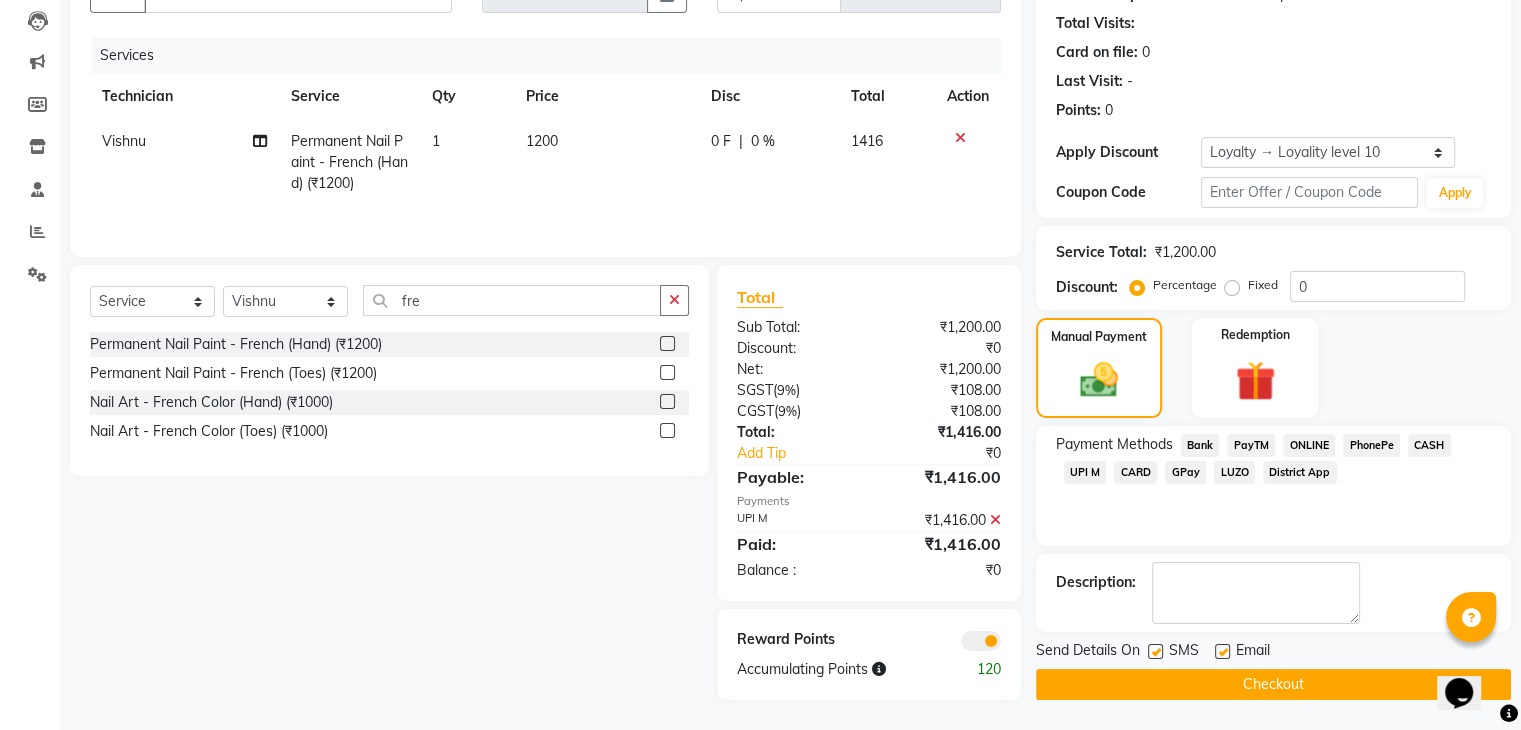 click on "Checkout" 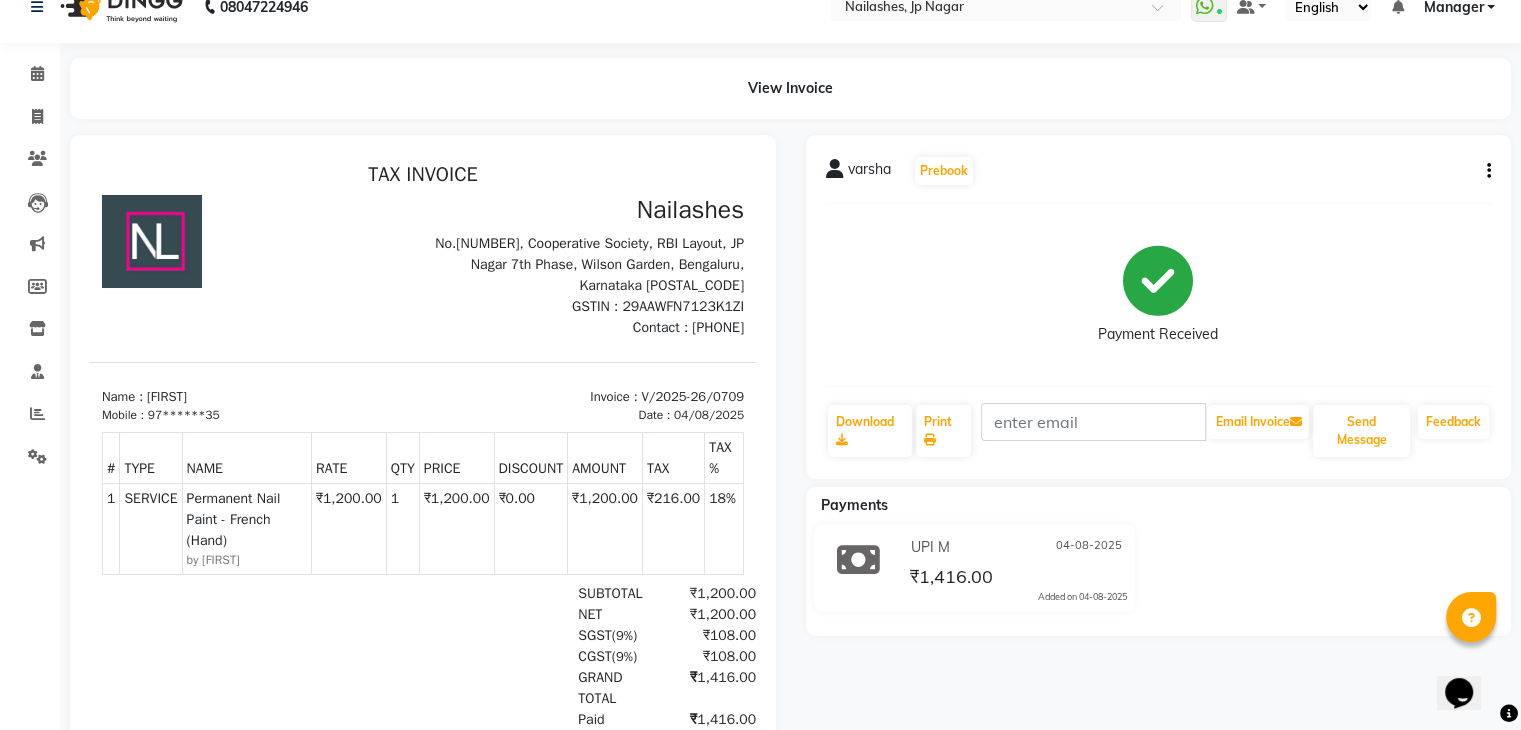 scroll, scrollTop: 0, scrollLeft: 0, axis: both 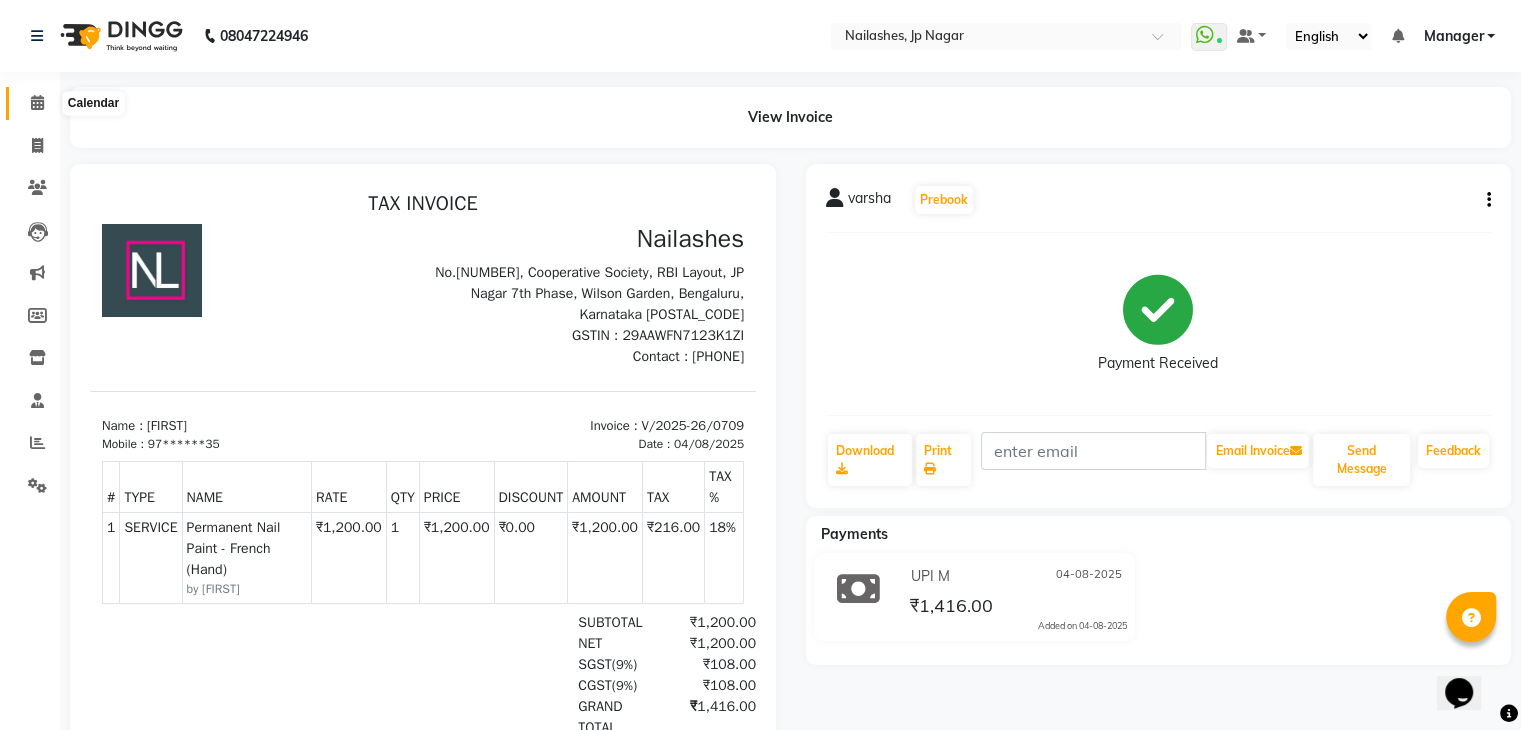 click 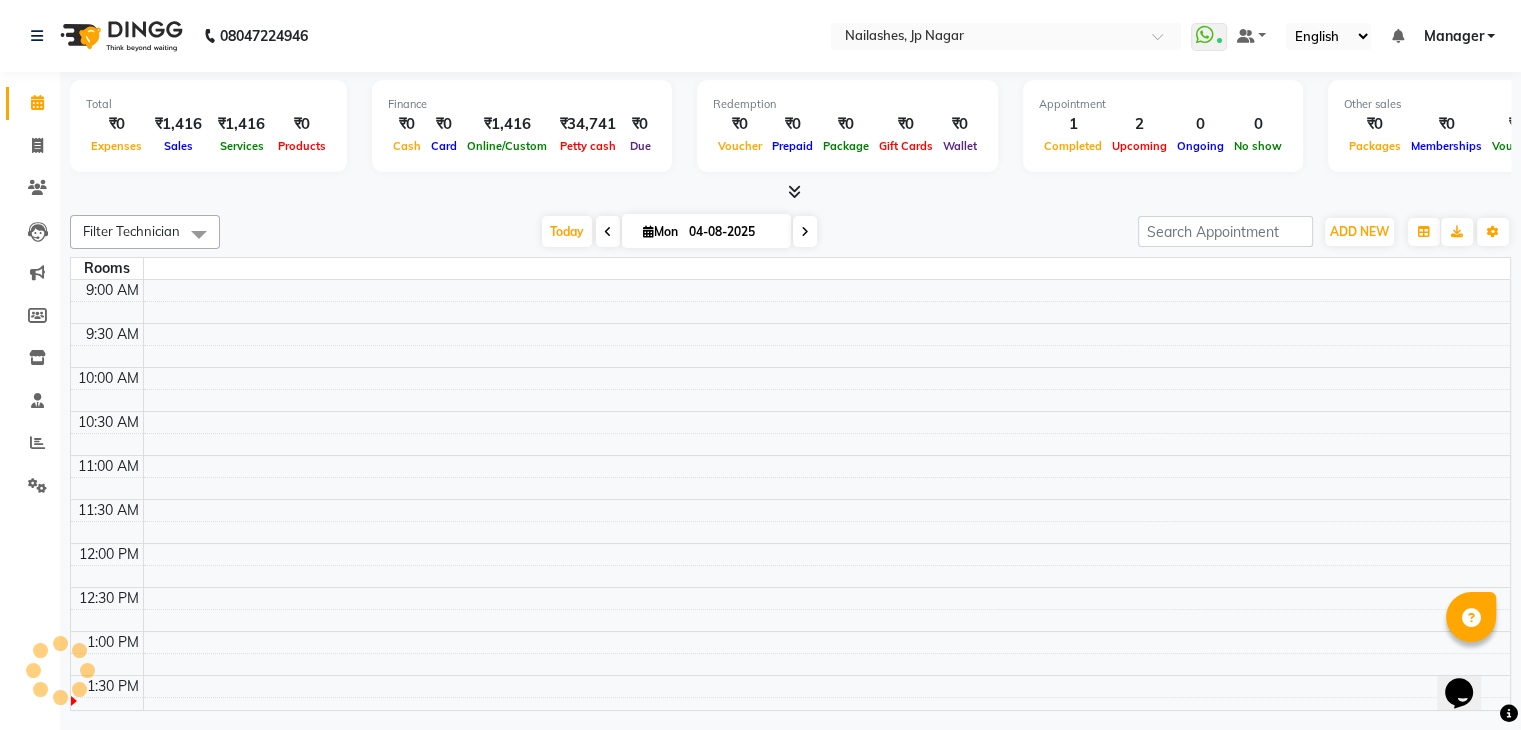 scroll, scrollTop: 0, scrollLeft: 0, axis: both 